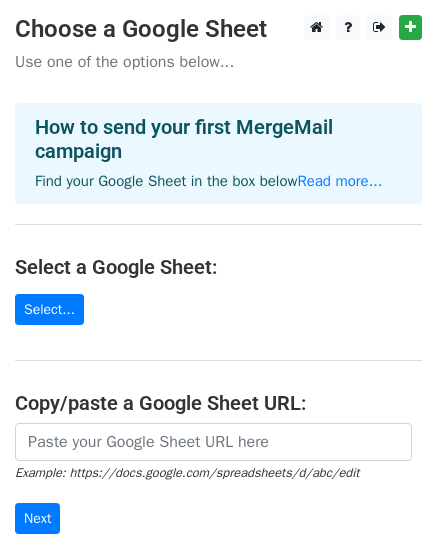 scroll, scrollTop: 0, scrollLeft: 0, axis: both 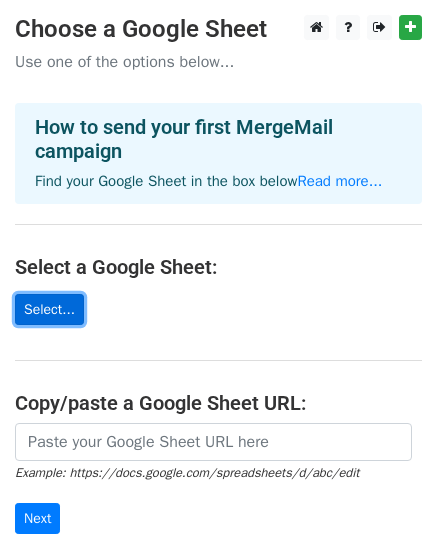 click on "Select..." at bounding box center [49, 309] 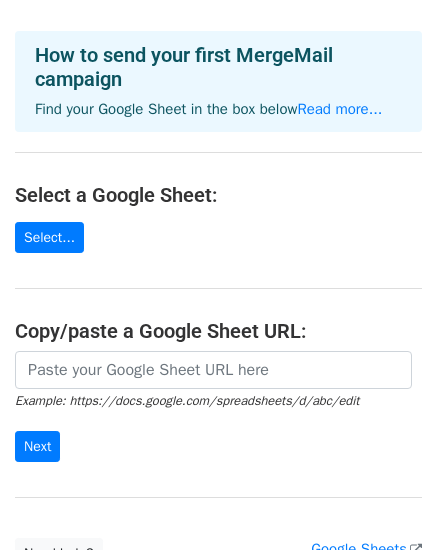 scroll, scrollTop: 136, scrollLeft: 0, axis: vertical 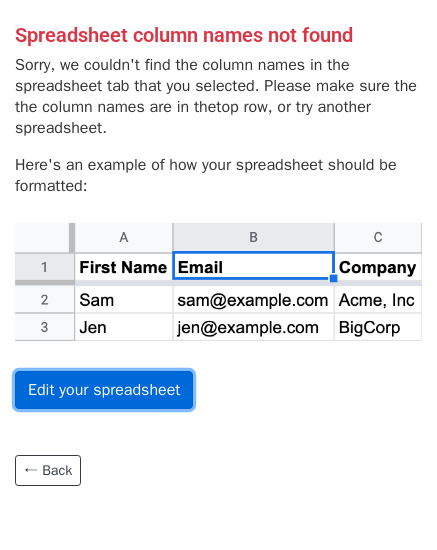 click on "Edit your spreadsheet" at bounding box center (104, 390) 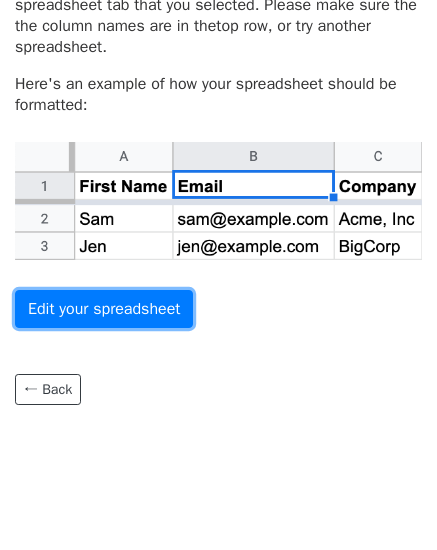 scroll, scrollTop: 96, scrollLeft: 0, axis: vertical 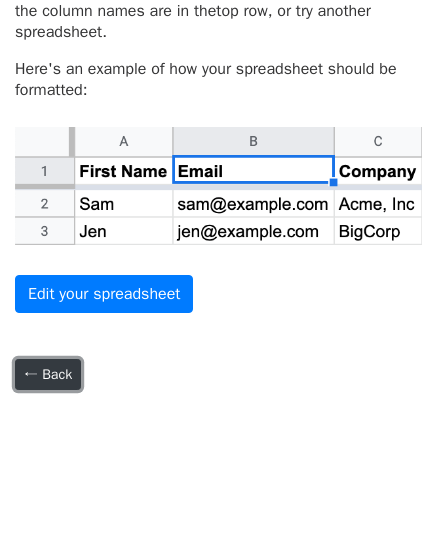 click on "← Back" at bounding box center [48, 374] 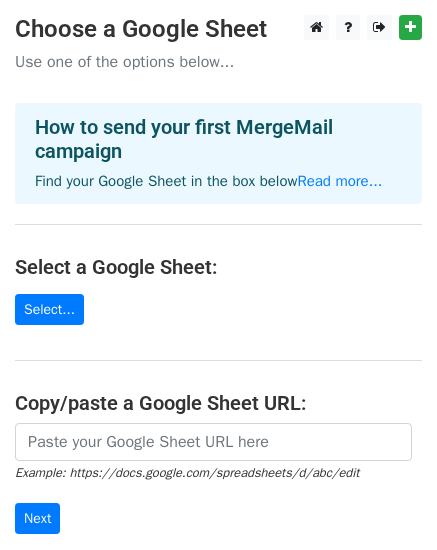 scroll, scrollTop: 139, scrollLeft: 0, axis: vertical 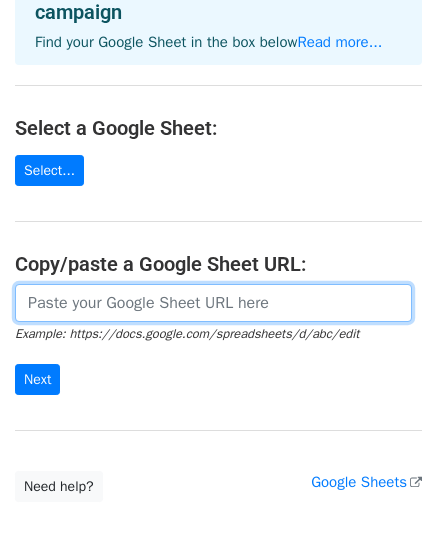 click at bounding box center (213, 303) 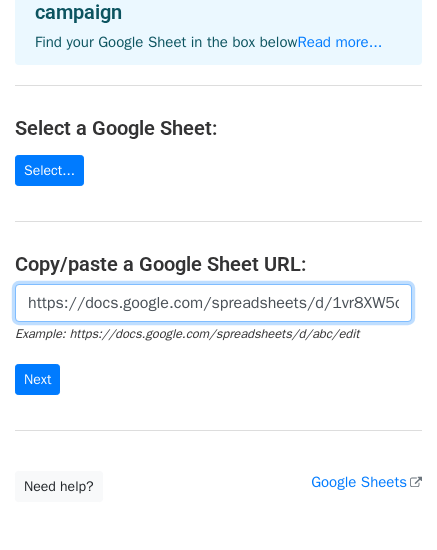 scroll, scrollTop: 0, scrollLeft: 429, axis: horizontal 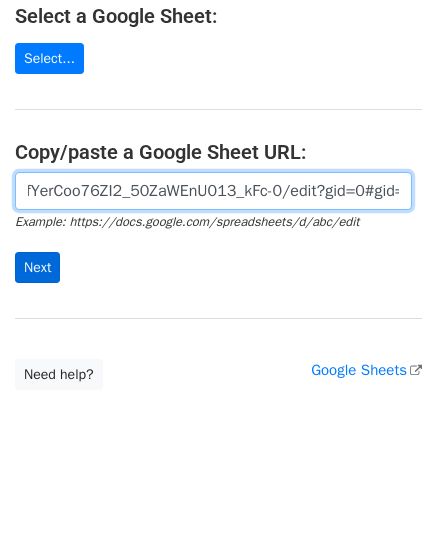type on "https://docs.google.com/spreadsheets/d/1vr8XW5dfRMlSRfYerCoo76ZI2_50ZaWEnU013_kFc-0/edit?gid=0#gid=0" 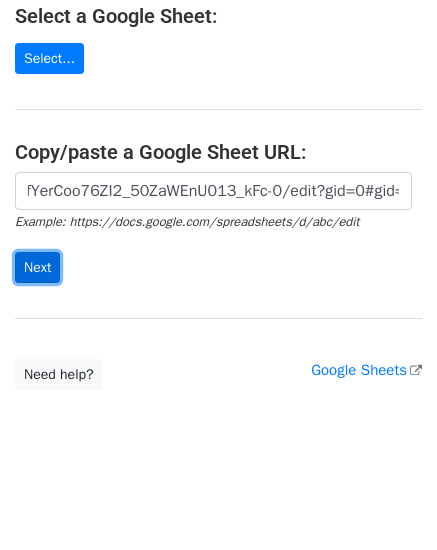 scroll, scrollTop: 0, scrollLeft: 0, axis: both 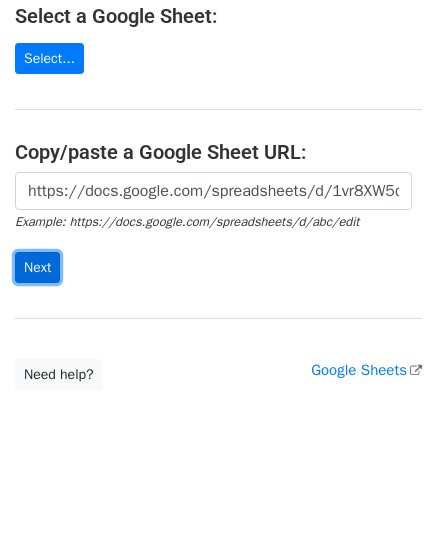 click on "Next" at bounding box center [37, 267] 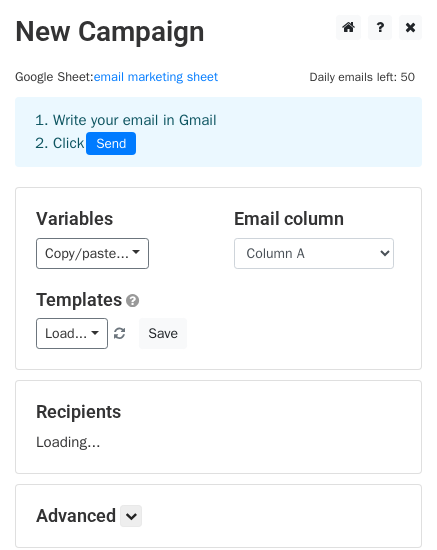scroll, scrollTop: 0, scrollLeft: 0, axis: both 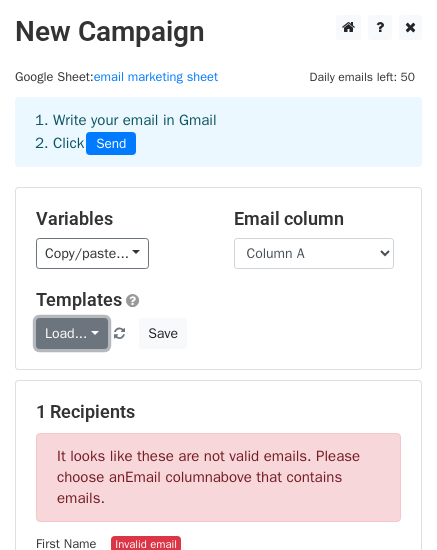 click on "Load..." at bounding box center [72, 333] 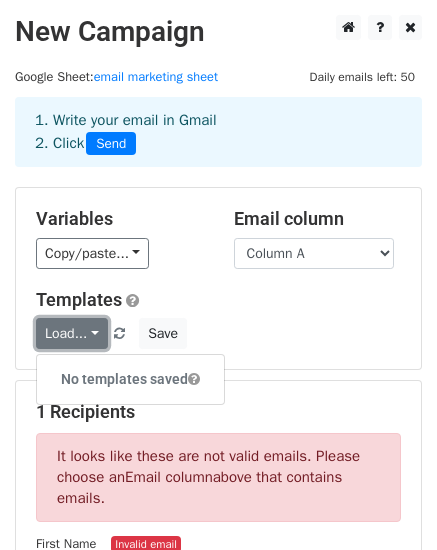 click on "Load..." at bounding box center [72, 333] 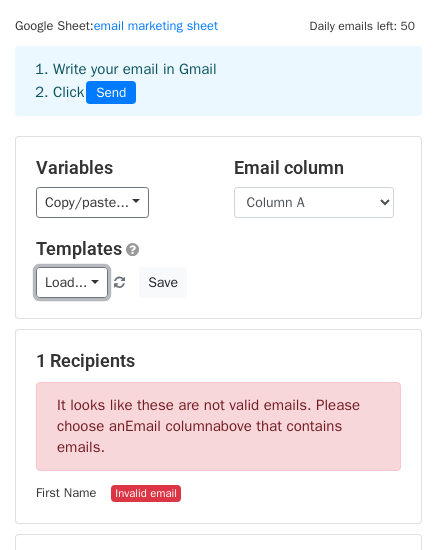 scroll, scrollTop: 0, scrollLeft: 0, axis: both 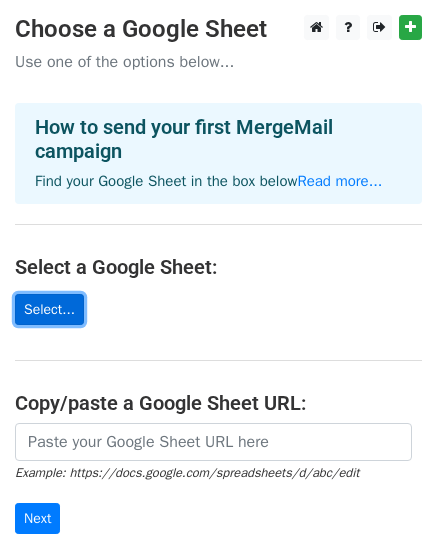 click on "Select..." at bounding box center [49, 309] 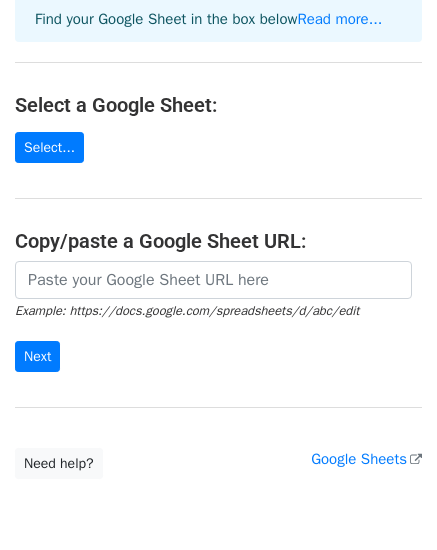 scroll, scrollTop: 164, scrollLeft: 0, axis: vertical 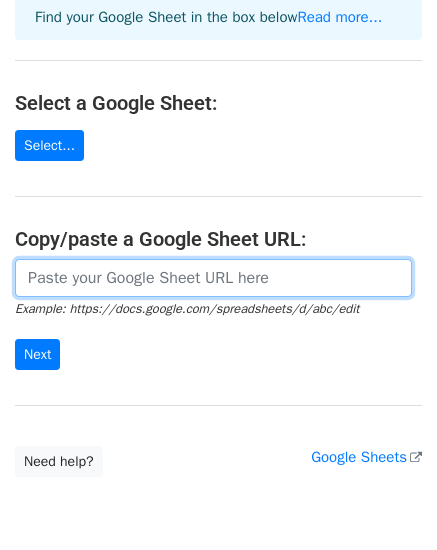 click at bounding box center [213, 278] 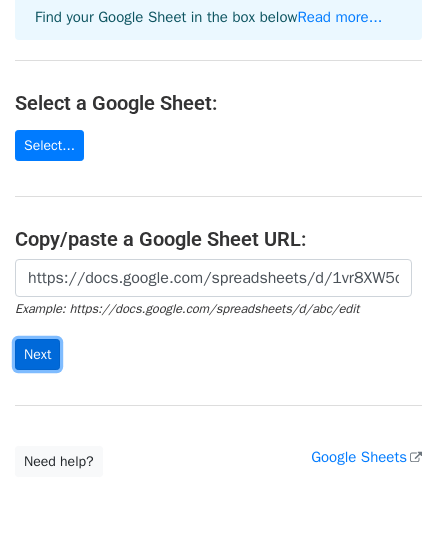 click on "Next" at bounding box center [37, 354] 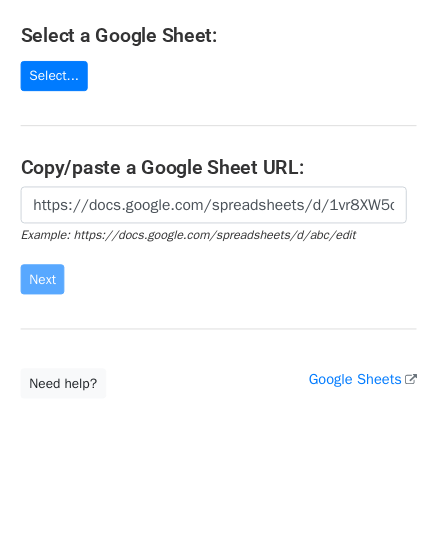 scroll, scrollTop: 251, scrollLeft: 0, axis: vertical 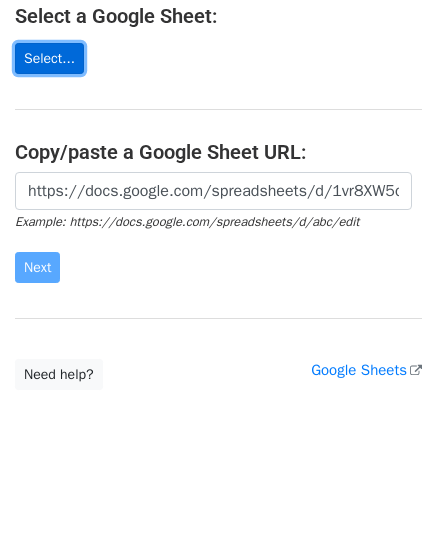 click on "Select..." at bounding box center [49, 58] 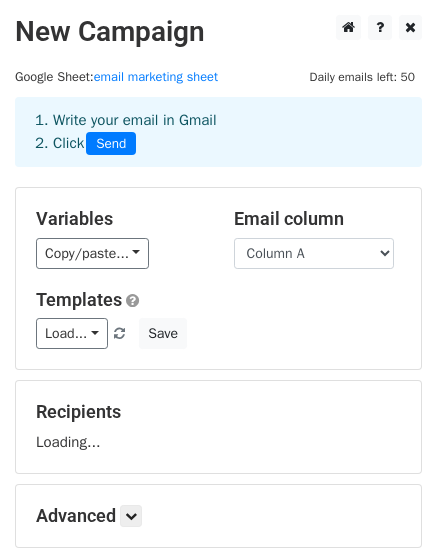 scroll, scrollTop: 0, scrollLeft: 0, axis: both 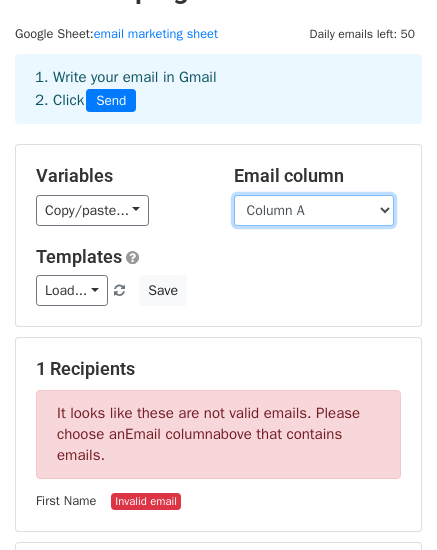 click on "Column A
Column B
Column C" at bounding box center [314, 210] 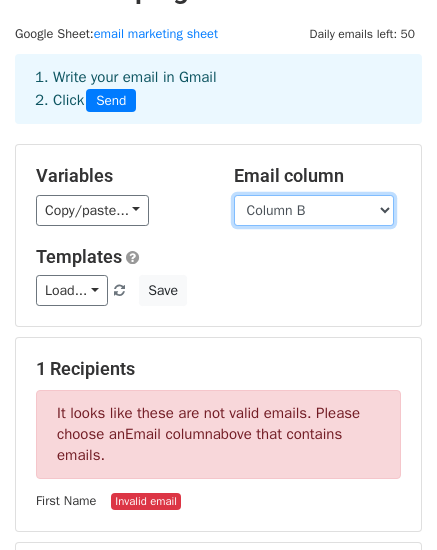 click on "Column A
Column B
Column C" at bounding box center [314, 210] 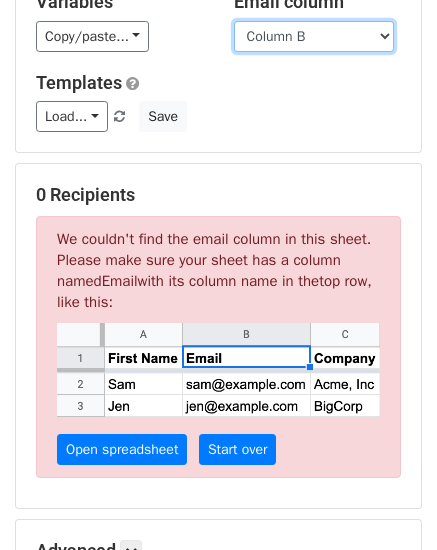 scroll, scrollTop: 225, scrollLeft: 0, axis: vertical 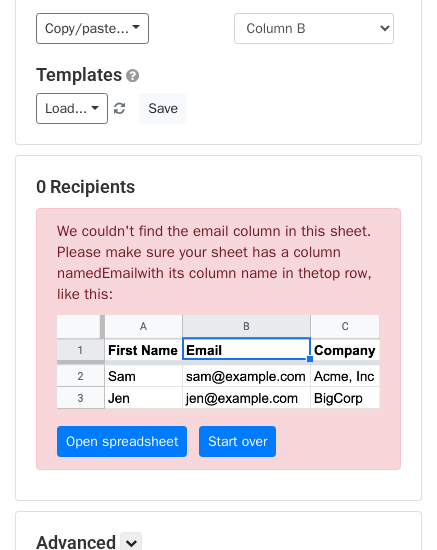 click on "Load...
No templates saved
Save" at bounding box center (218, 108) 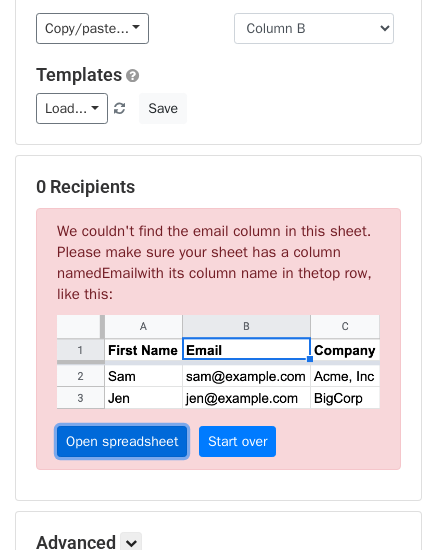 click on "Open spreadsheet" at bounding box center (122, 441) 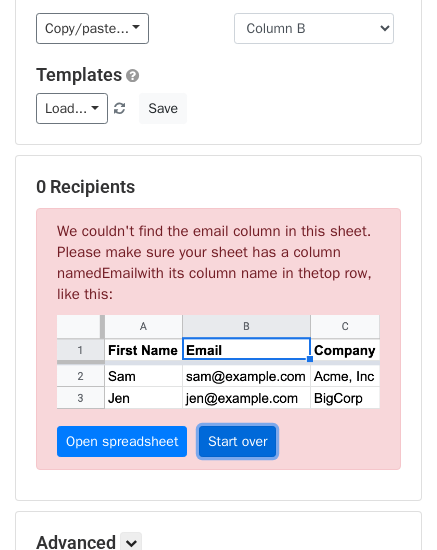 click on "Start over" at bounding box center (238, 441) 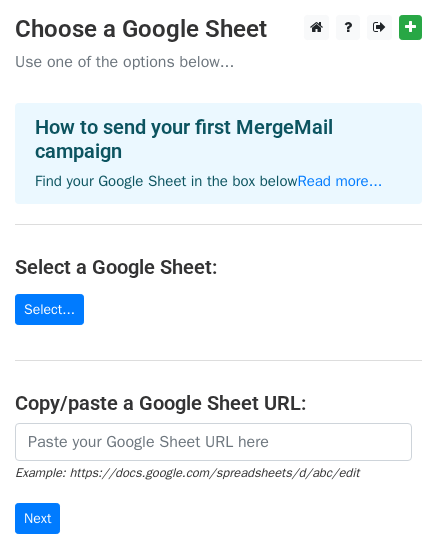 scroll, scrollTop: 0, scrollLeft: 0, axis: both 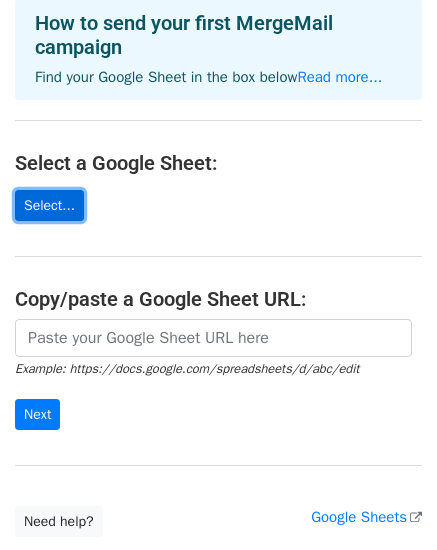 click on "Select..." at bounding box center [49, 205] 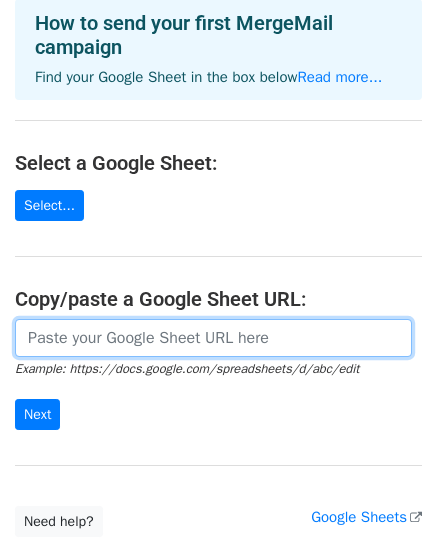 click at bounding box center [213, 338] 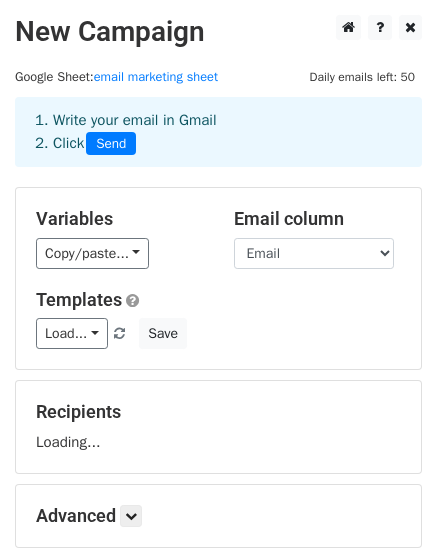 scroll, scrollTop: 0, scrollLeft: 0, axis: both 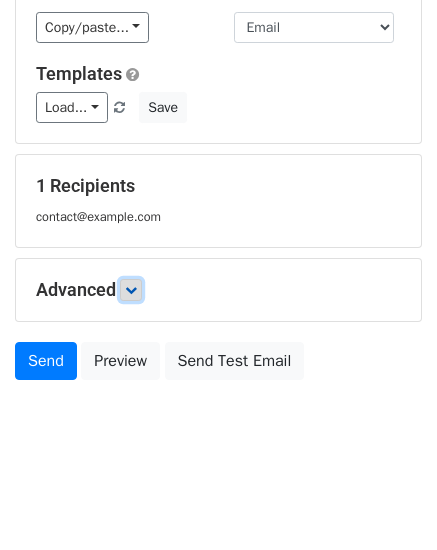 click at bounding box center [131, 290] 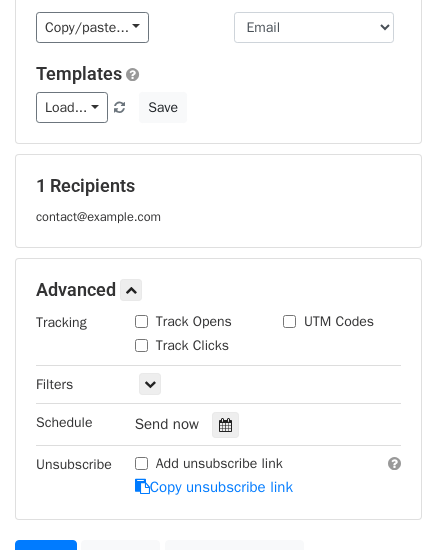 click on "Track Opens" at bounding box center (141, 321) 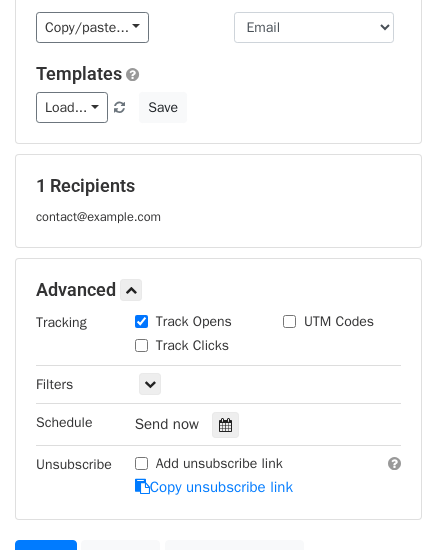 click on "Track Clicks" at bounding box center [141, 345] 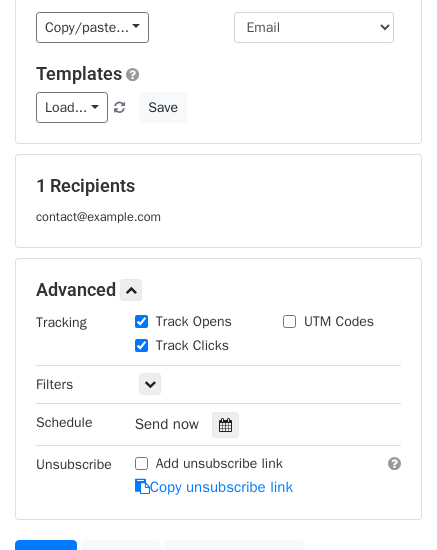 click on "UTM Codes" at bounding box center [289, 321] 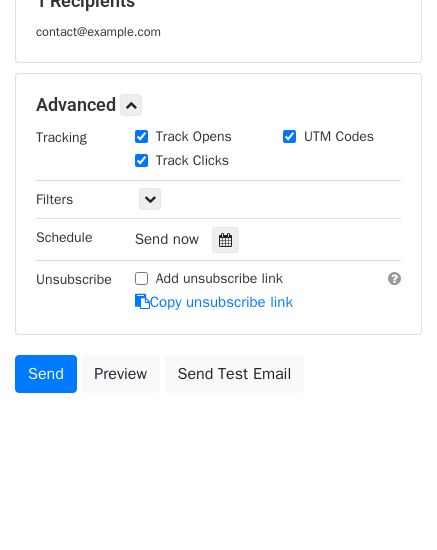 scroll, scrollTop: 421, scrollLeft: 0, axis: vertical 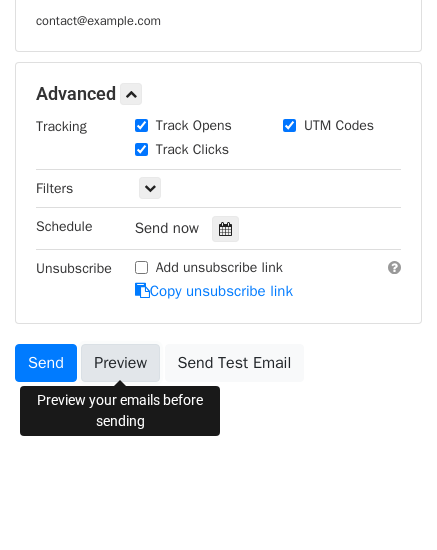 click on "Preview" at bounding box center [120, 363] 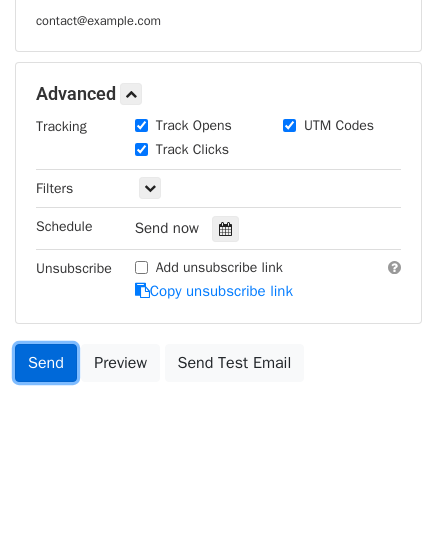 click on "Send" at bounding box center (46, 363) 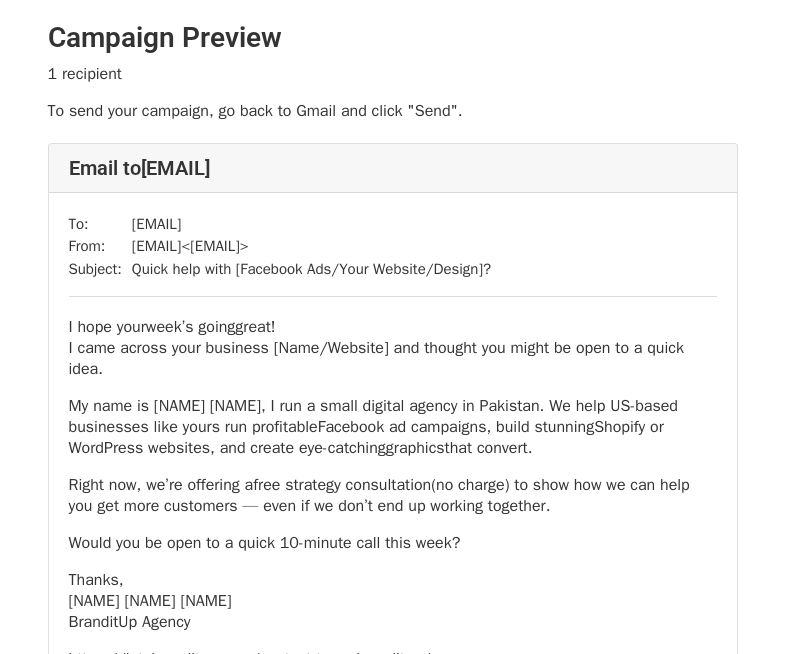 scroll, scrollTop: 0, scrollLeft: 0, axis: both 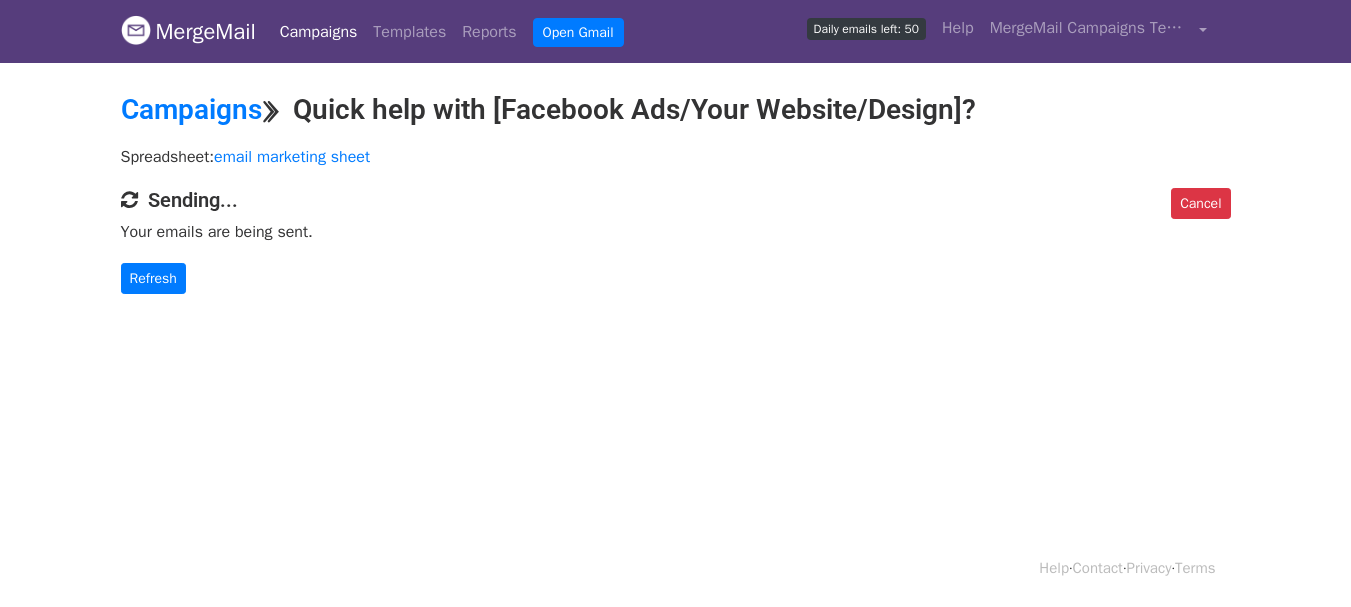drag, startPoint x: 291, startPoint y: 301, endPoint x: 230, endPoint y: 304, distance: 61.073727 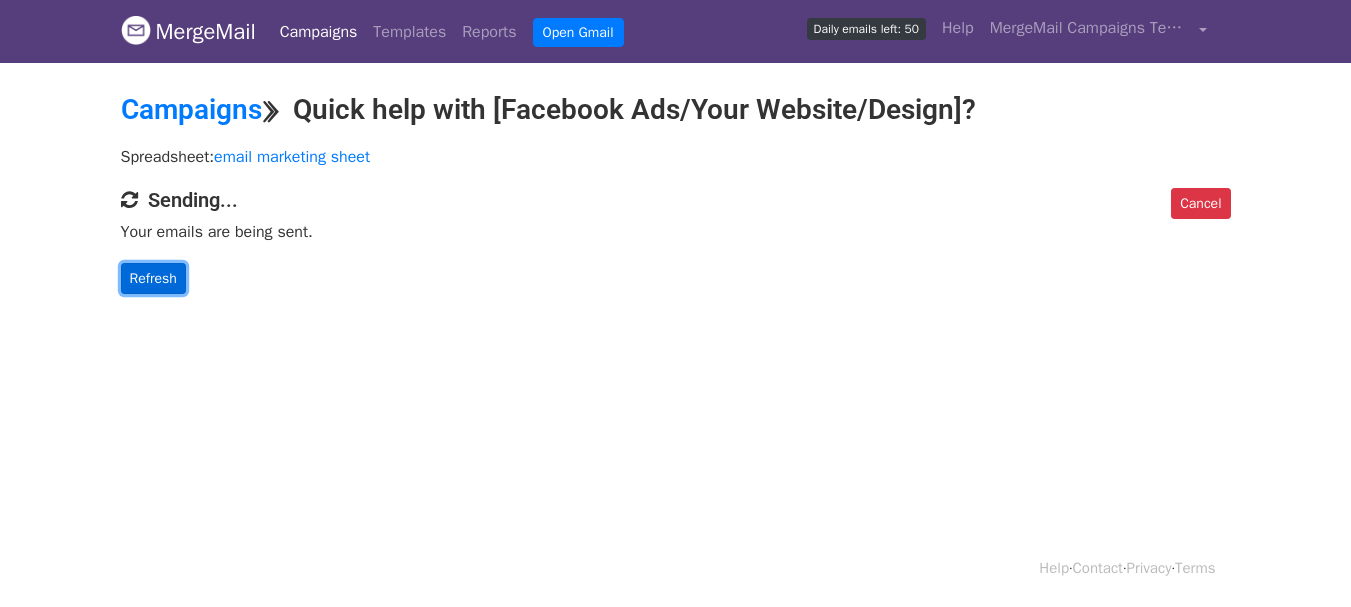 click on "Refresh" at bounding box center [153, 278] 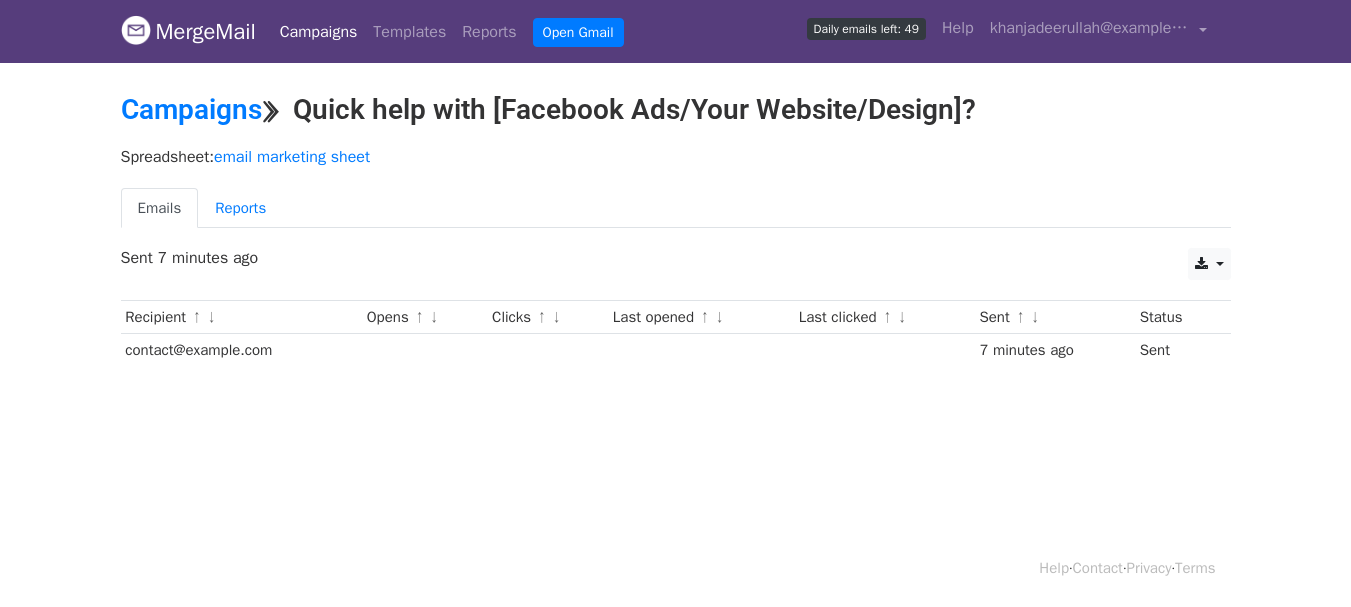 scroll, scrollTop: 0, scrollLeft: 0, axis: both 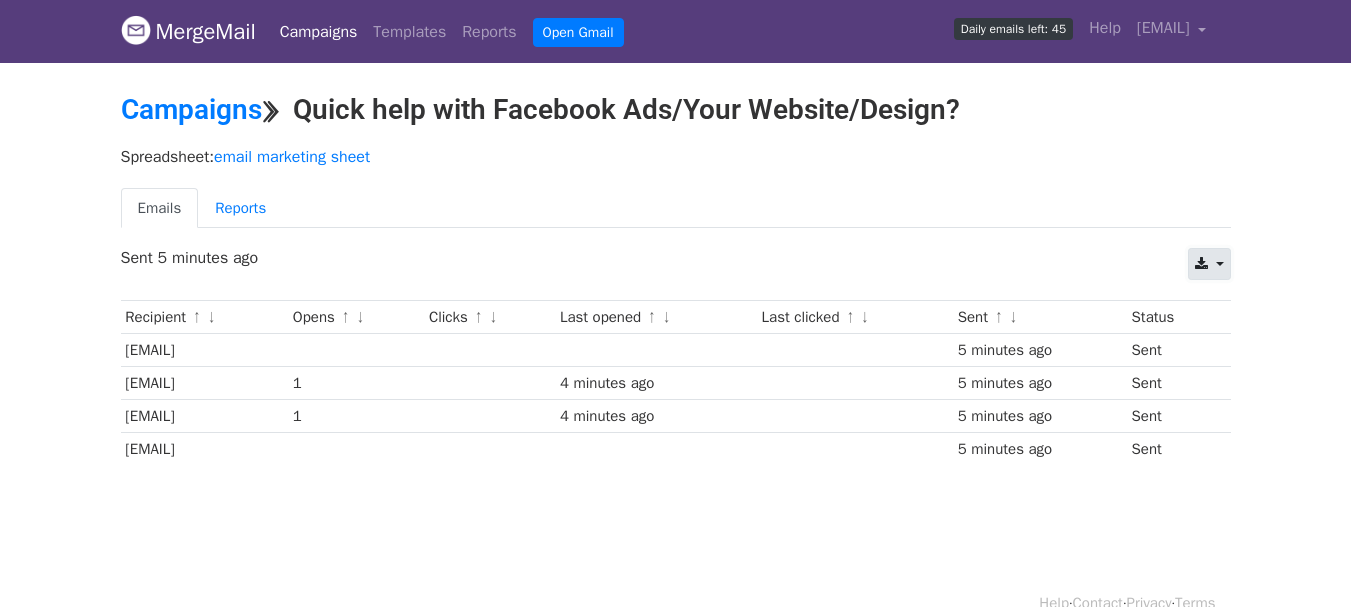click at bounding box center [1209, 264] 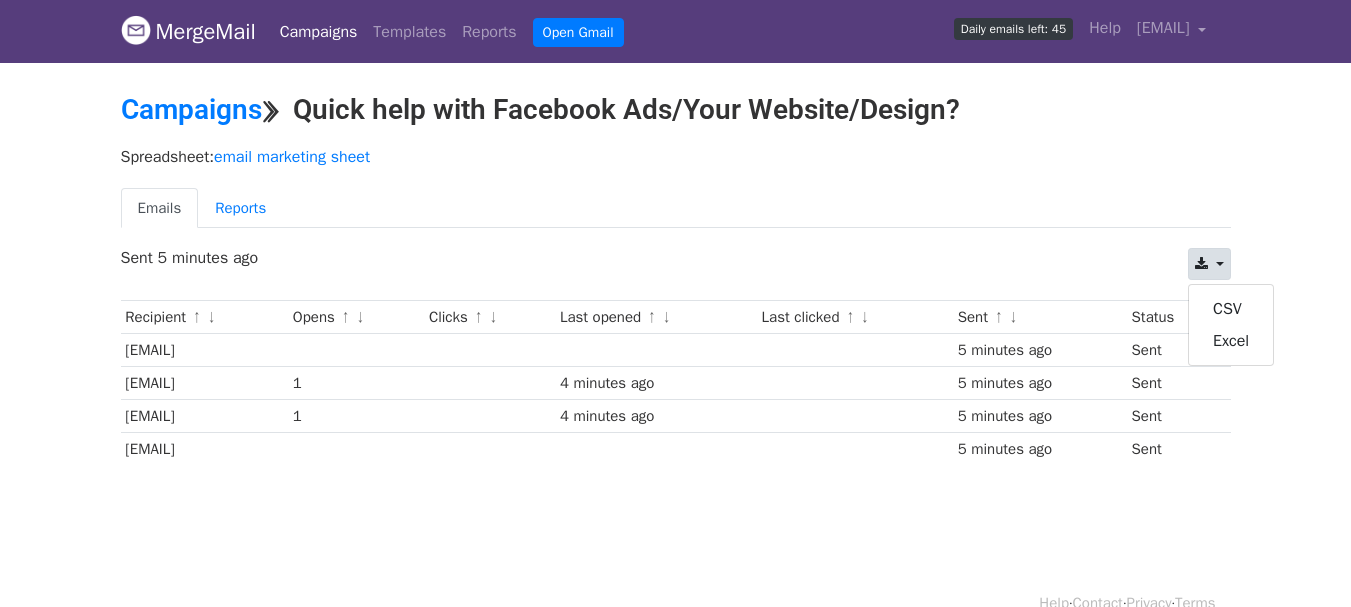 click on "MergeMail
Campaigns
Templates
Reports
Open Gmail
Daily emails left: 45
Help
[EMAIL]
Account
Unsubscribes
Integrations
Notification Settings
Sign out
New Features
You're all caught up!
Scheduled Campaigns
Schedule your emails to be sent later.
Read more
Account Reports
View reports across all of your campaigns to find highly-engaged recipients and to see which templates and campaigns have the most clicks and opens.
Read more
View my reports
Template Editor
Create beautiful emails using our powerful template editor.
Read more
View my templates
Campaigns
⟫
Quick help with Facebook Ads/Your Website/Design?
Spreadsheet:
email marketing sheet
Emails
Reports
CSV
Excel
Sent
5 minutes ago" at bounding box center [675, 281] 